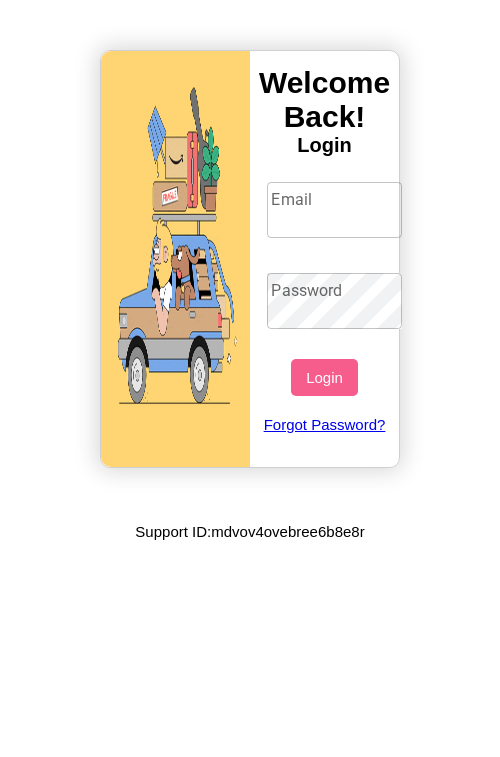 scroll, scrollTop: 0, scrollLeft: 0, axis: both 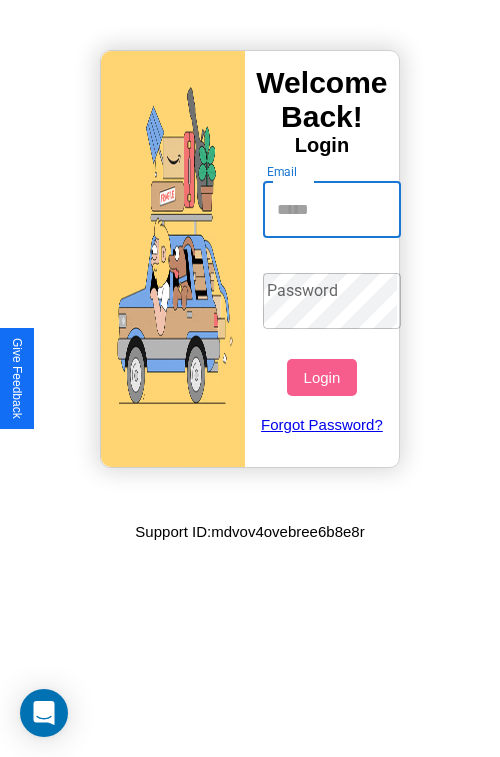 click on "Email" at bounding box center [332, 210] 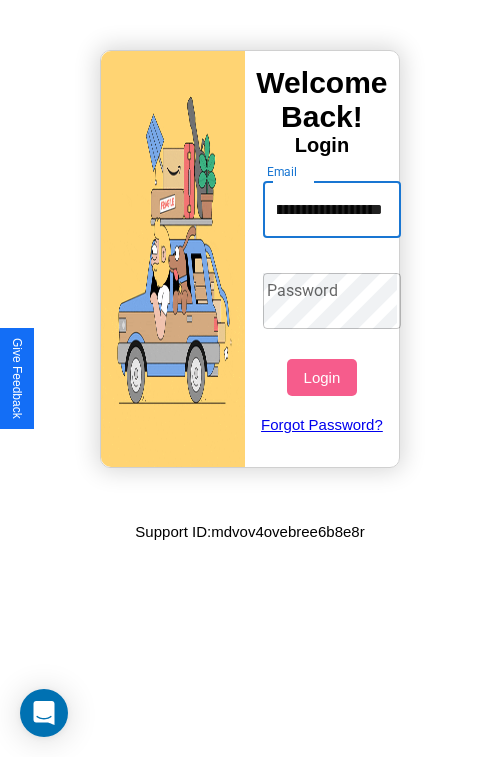 scroll, scrollTop: 0, scrollLeft: 98, axis: horizontal 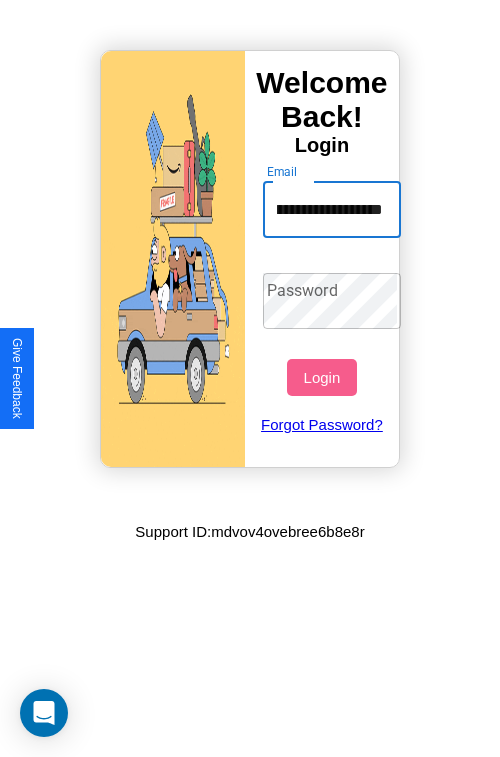 type on "**********" 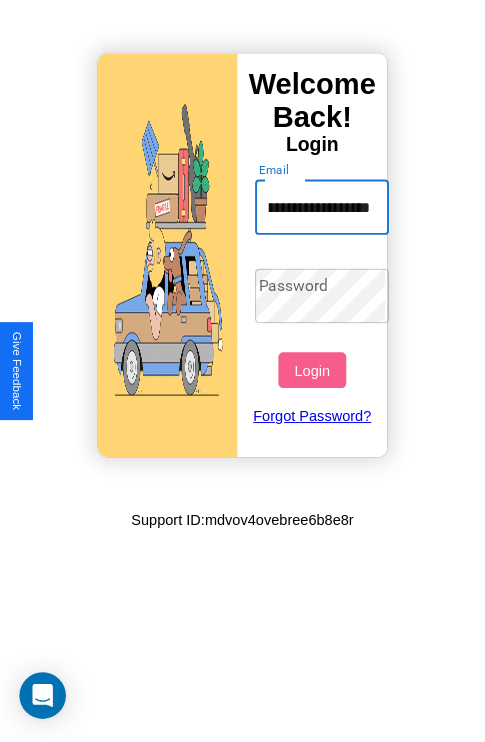 scroll, scrollTop: 0, scrollLeft: 0, axis: both 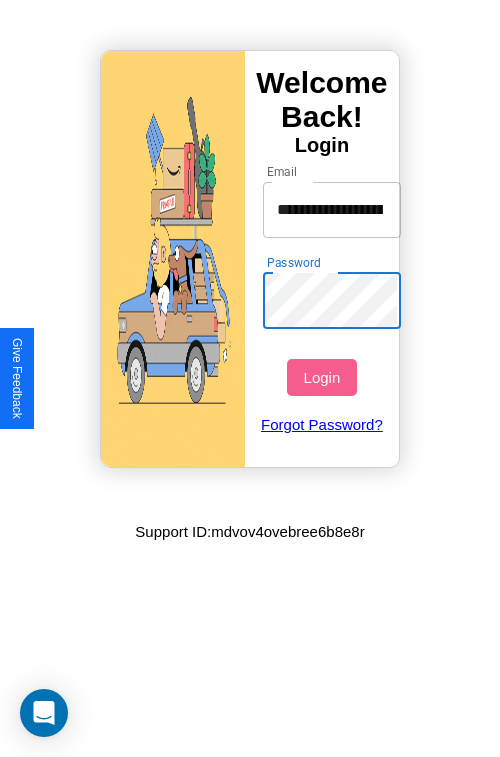 click on "Login" at bounding box center [321, 377] 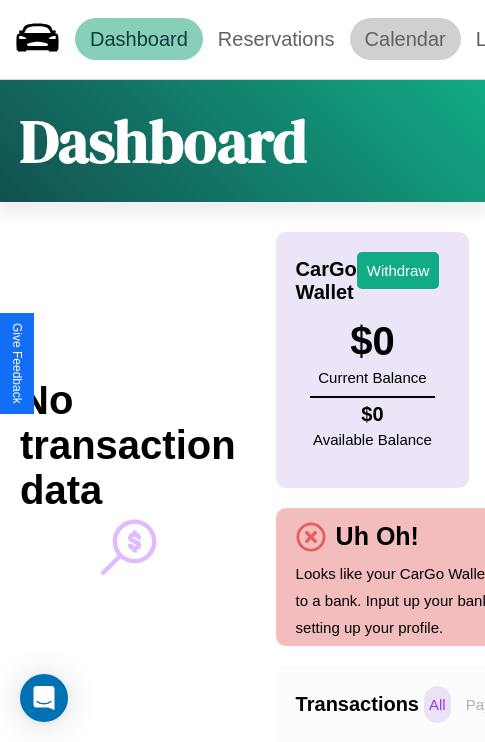 click on "Calendar" at bounding box center (405, 39) 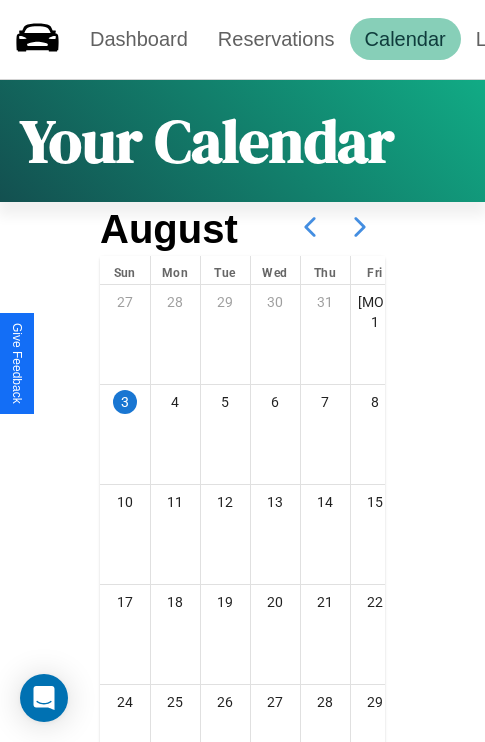 click 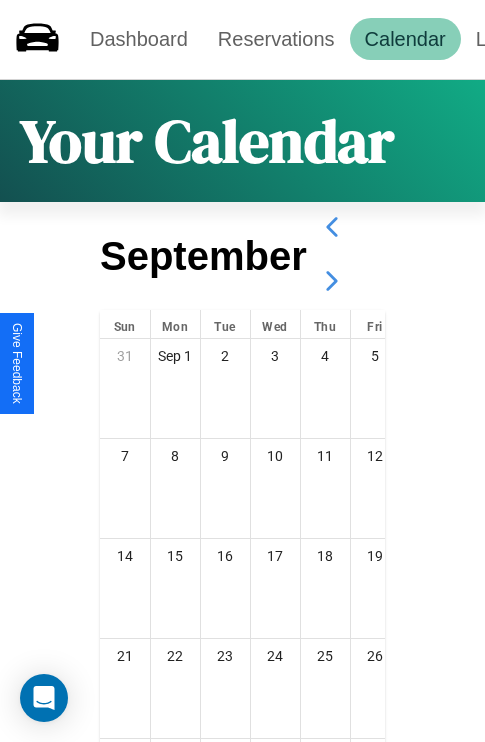 click 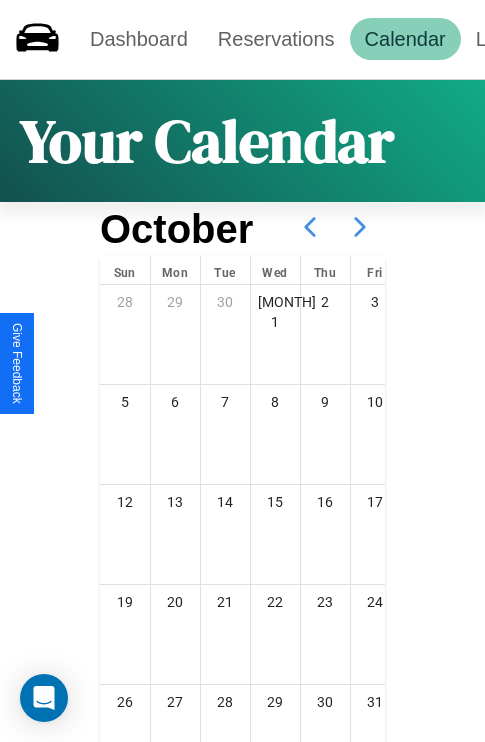 click 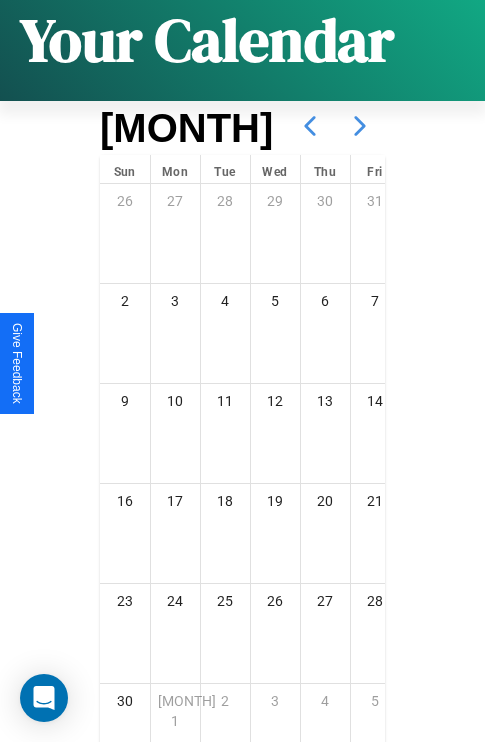 scroll, scrollTop: 296, scrollLeft: 0, axis: vertical 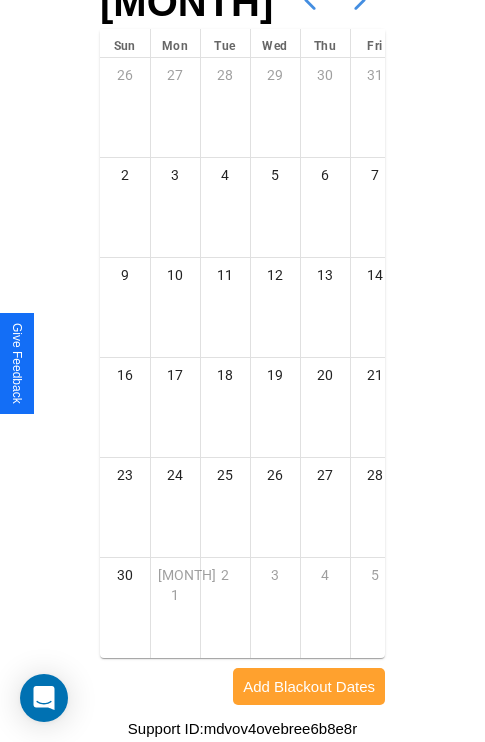 click on "Add Blackout Dates" at bounding box center [309, 686] 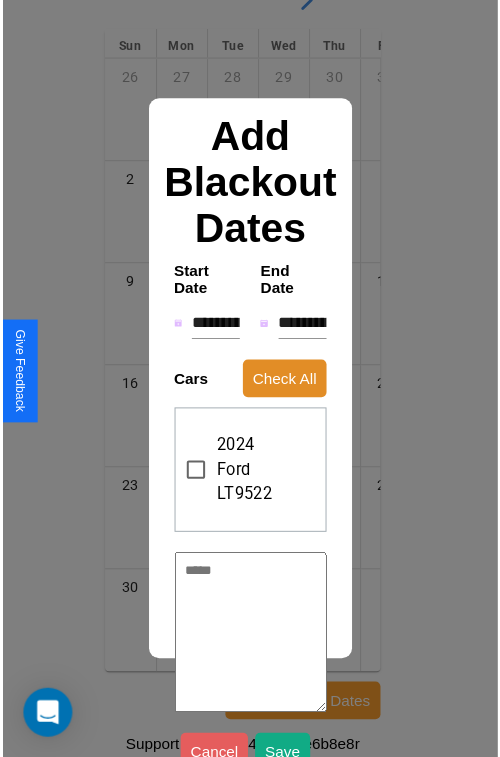 scroll, scrollTop: 281, scrollLeft: 0, axis: vertical 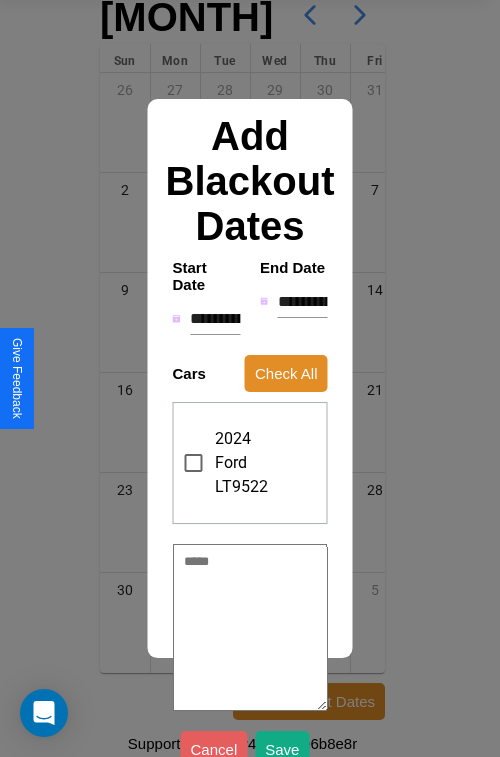 click on "**********" at bounding box center (215, 319) 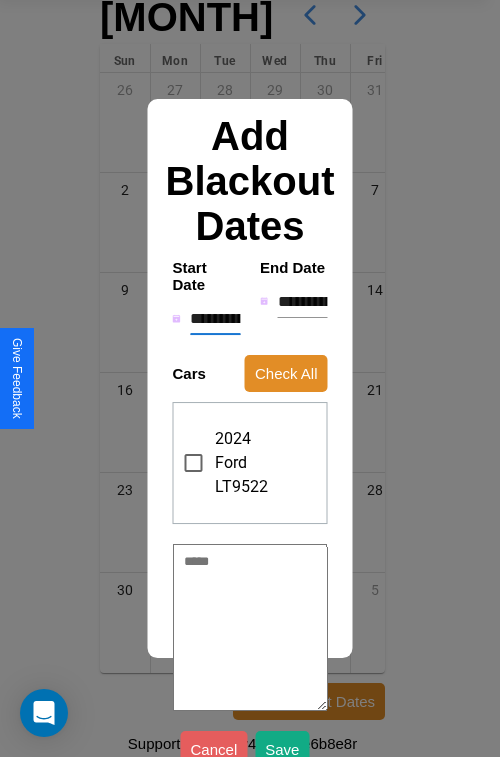 type on "********" 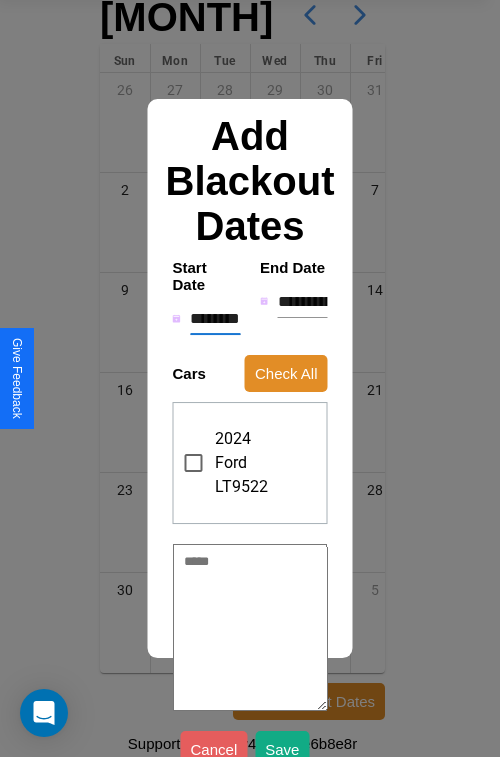 type on "*" 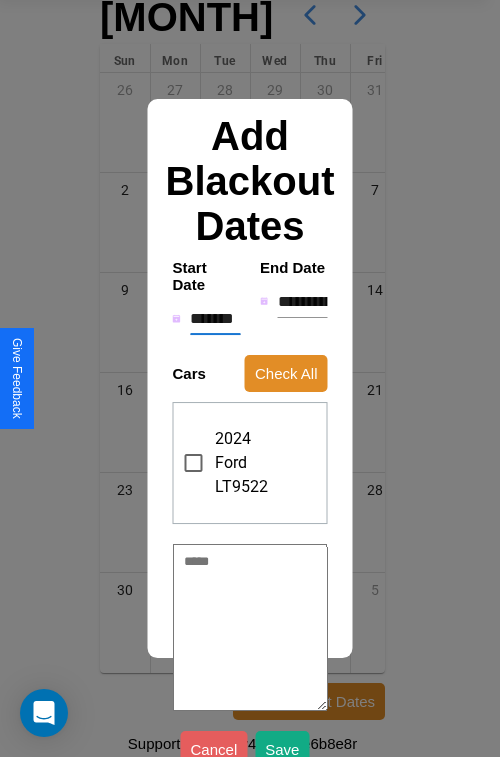 type on "*" 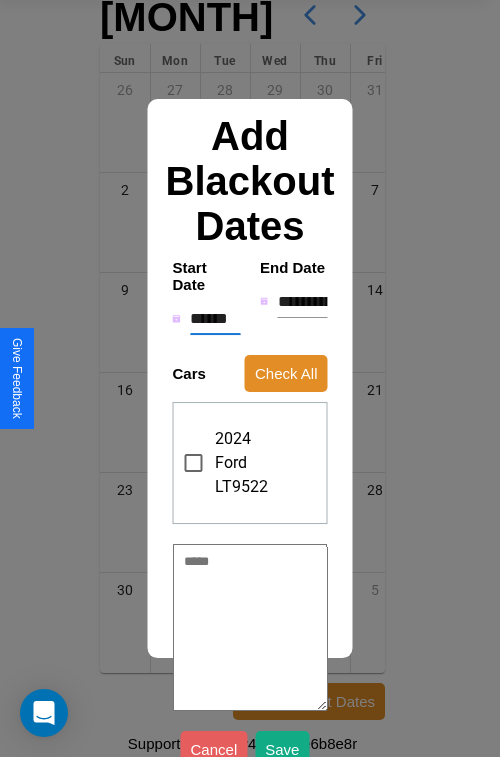 type on "*" 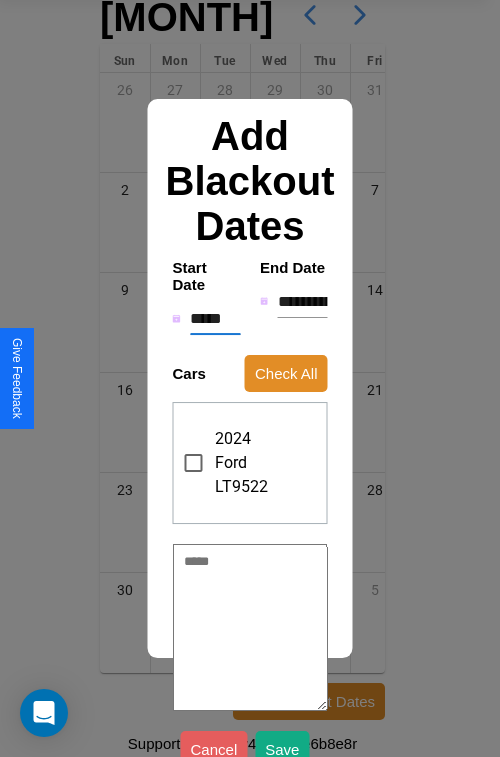 type on "*" 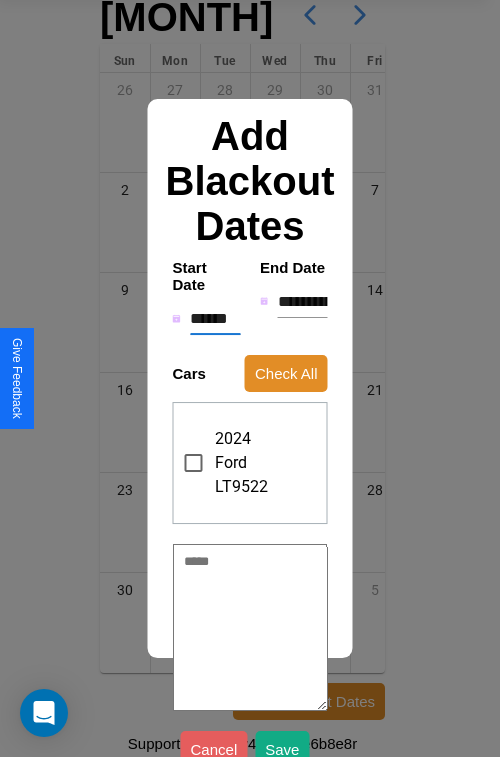 type on "*" 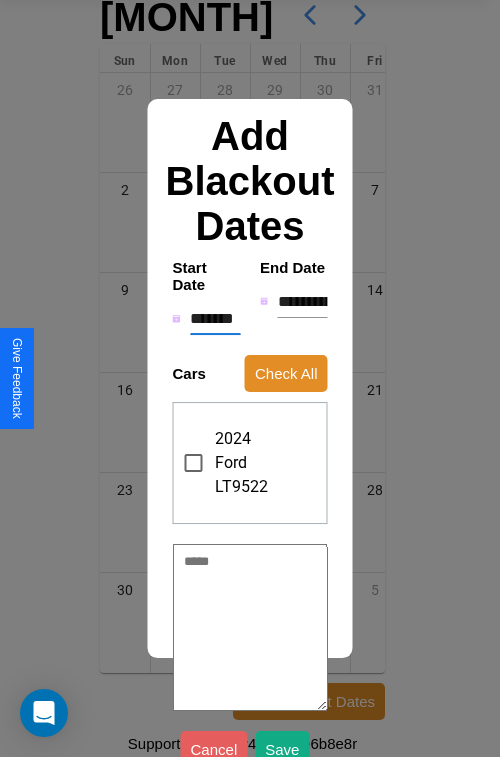 type on "*" 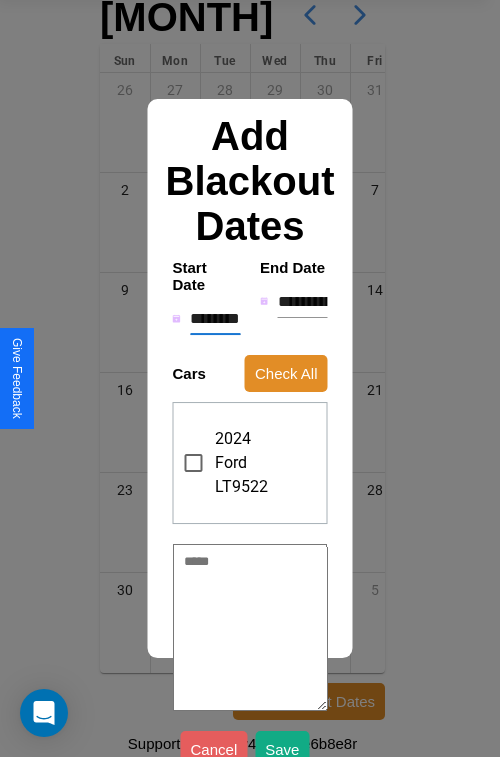 type on "*" 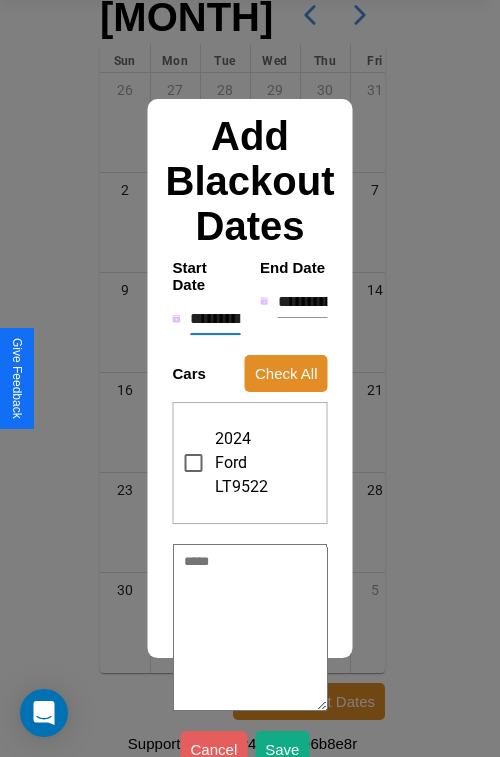 type on "*" 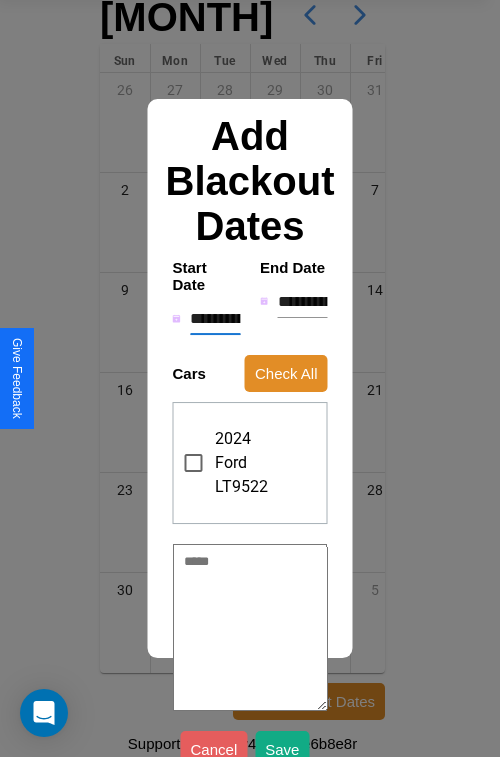 type on "*" 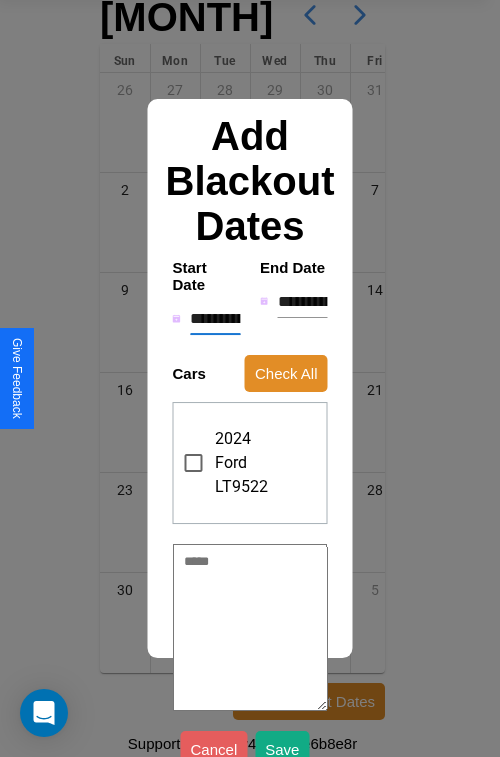 type on "*" 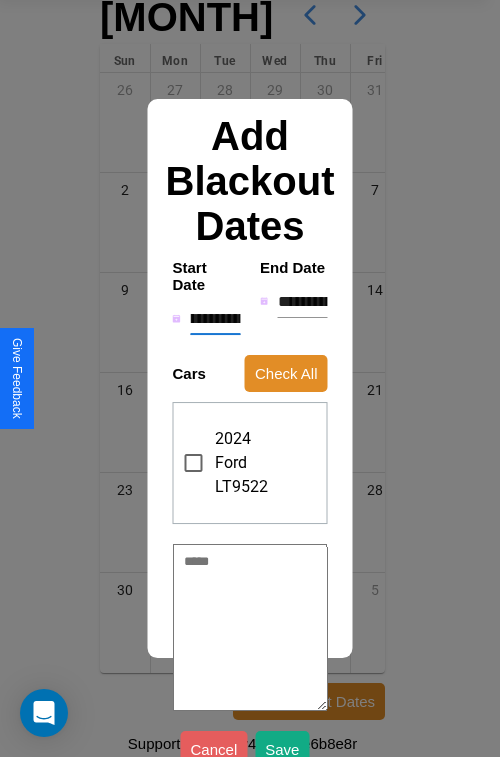 type on "**********" 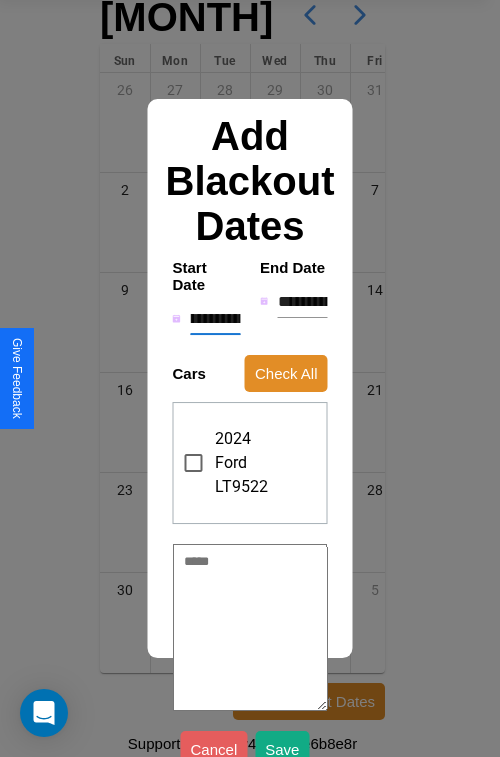 type on "*" 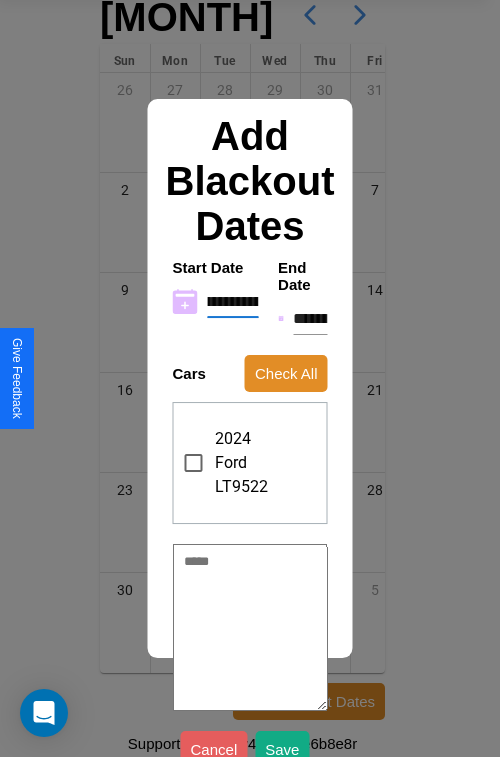 type on "**********" 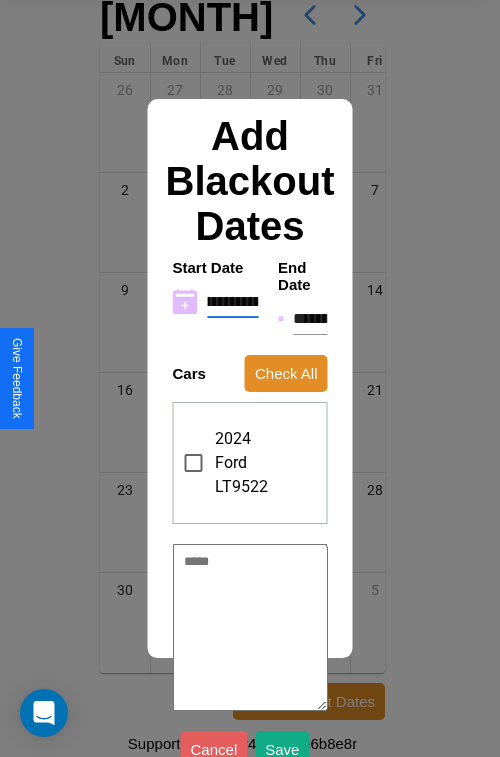 type on "*" 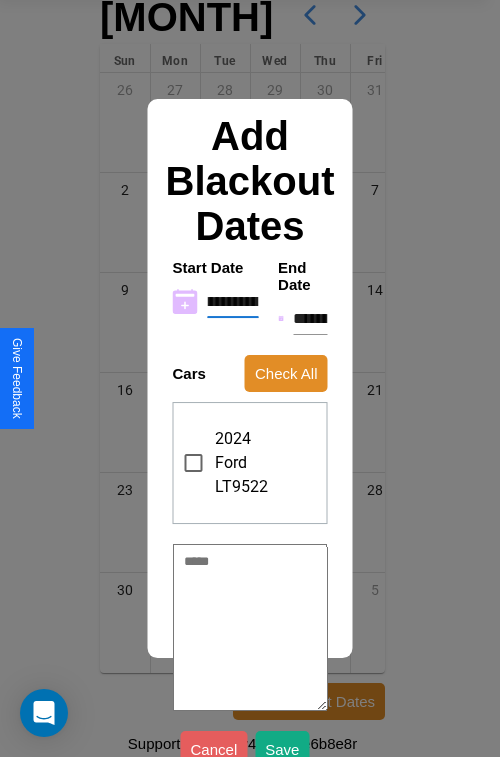 type on "**********" 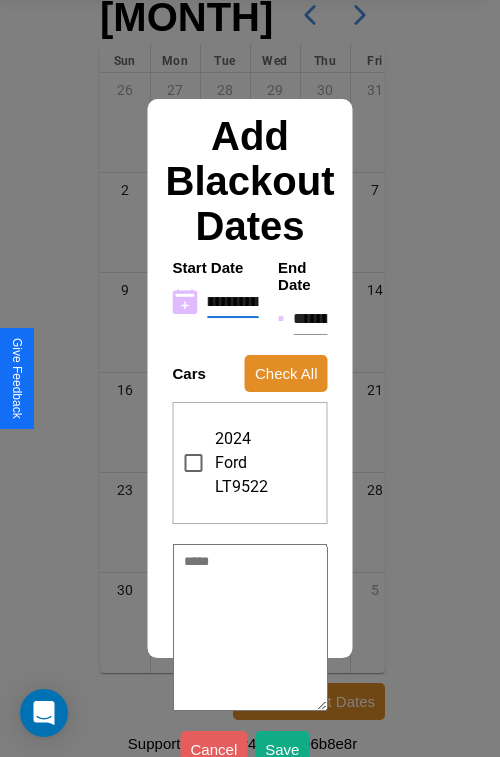type on "*" 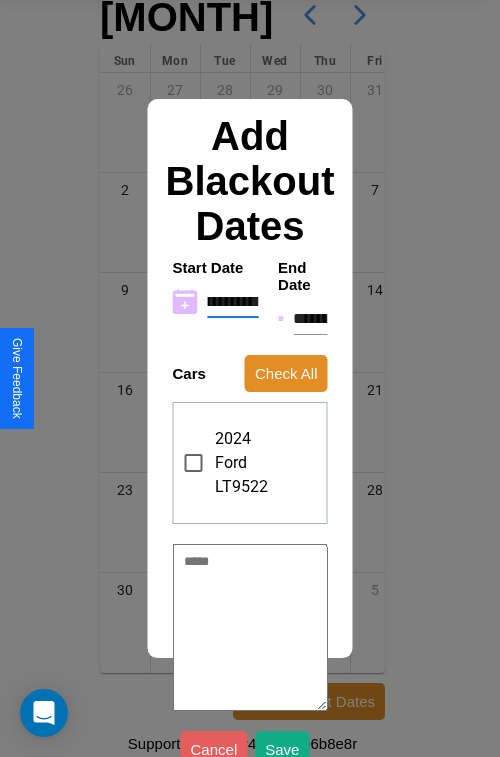 type on "**********" 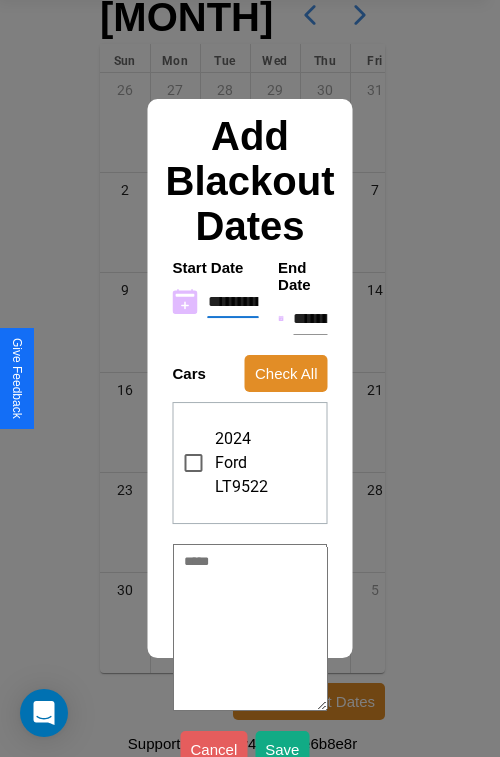 click on "**********" at bounding box center (310, 319) 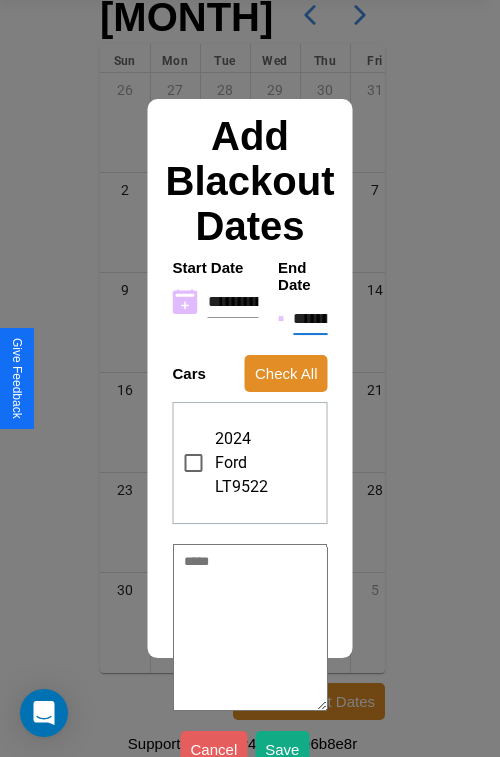 type on "********" 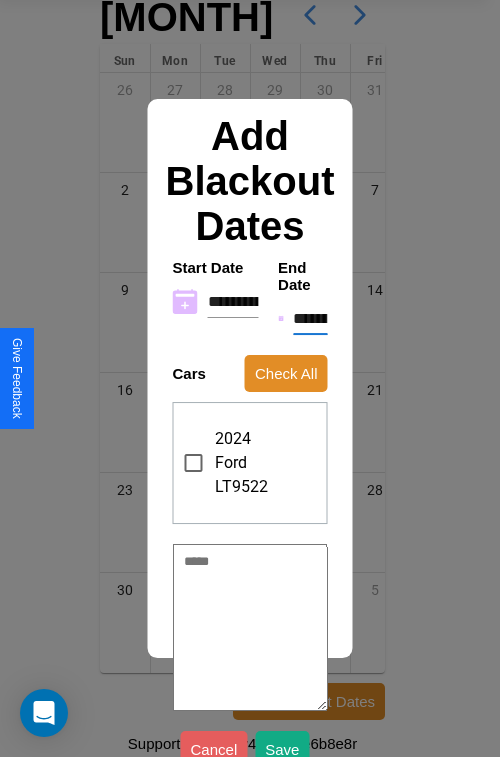type on "*" 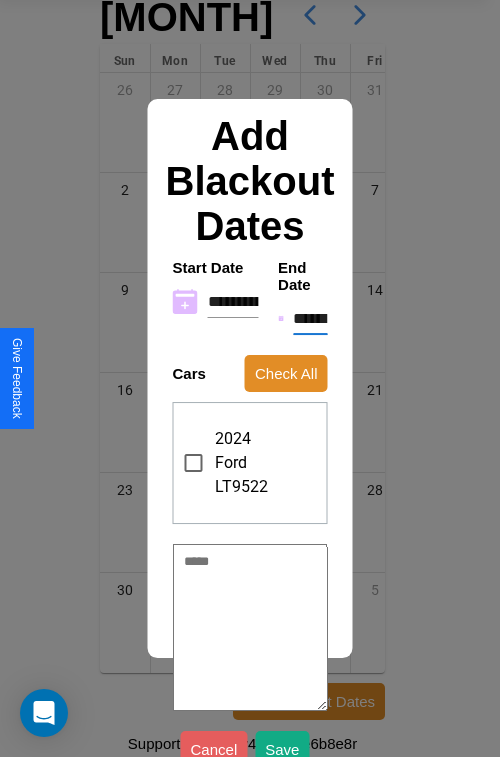 type on "*" 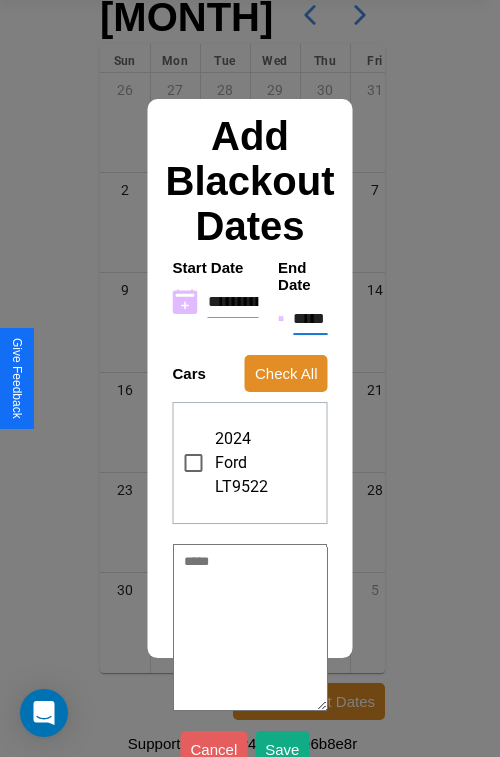 type on "*" 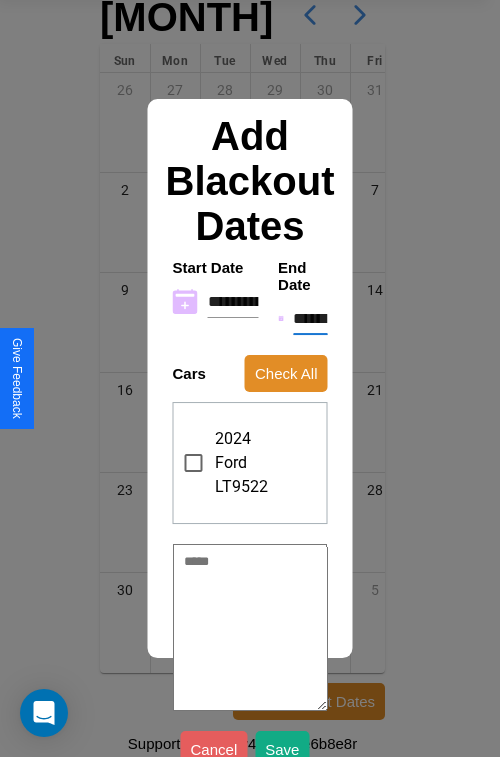 type on "*" 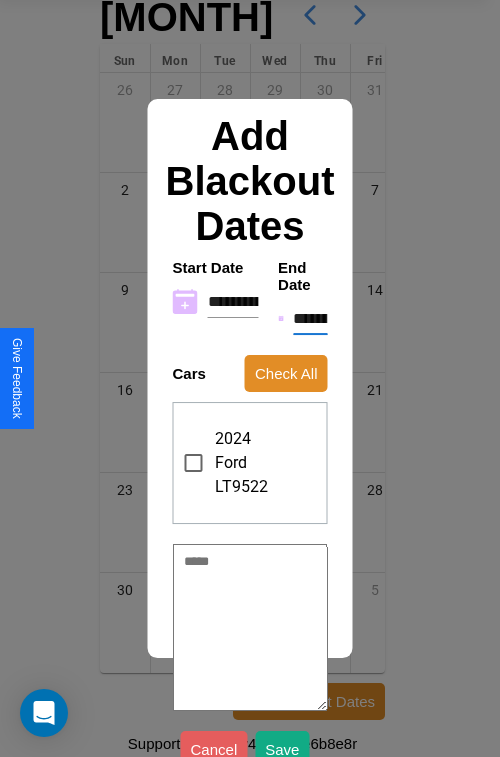 type on "*" 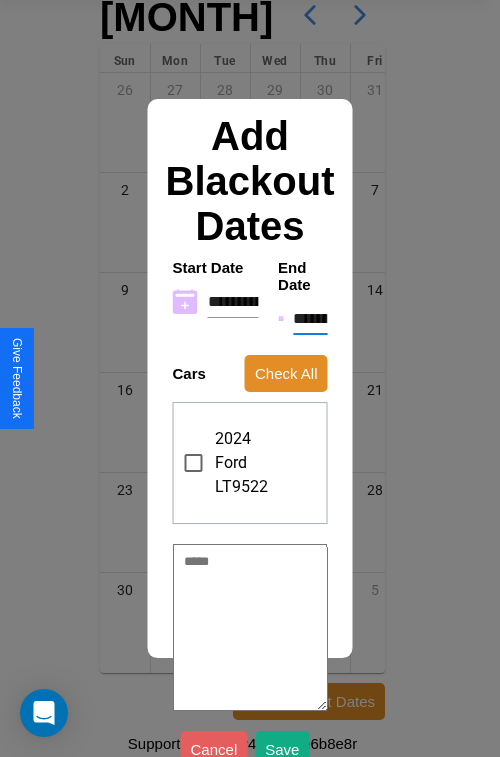 type on "*" 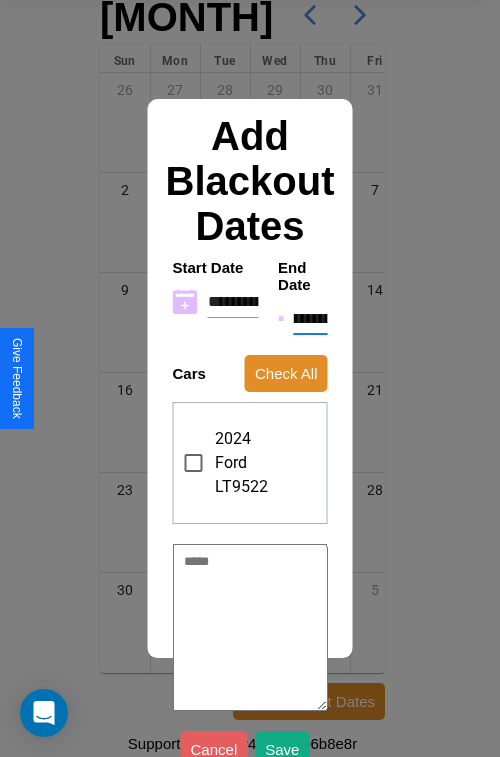 type on "**********" 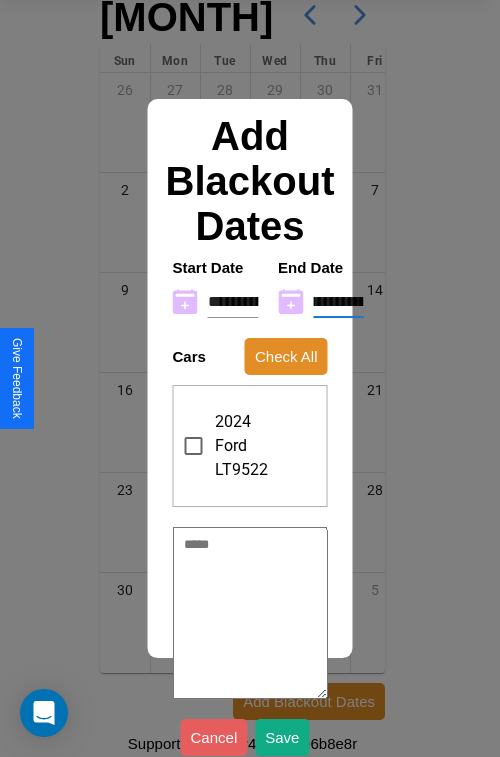 type on "**********" 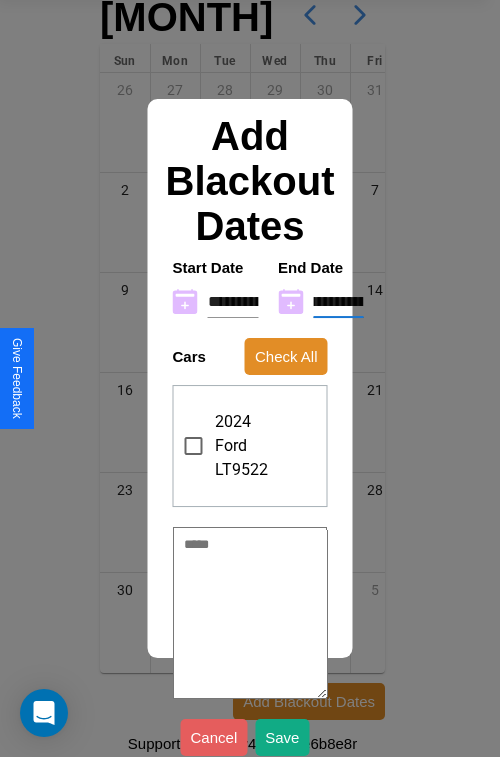 type on "*" 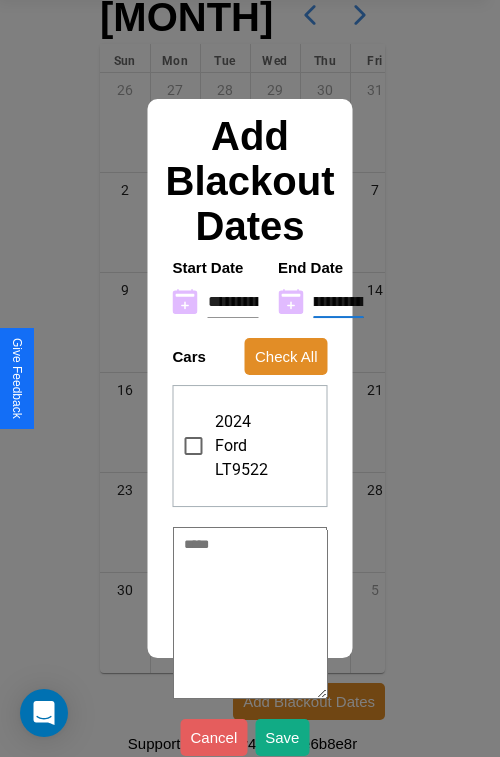 type on "**********" 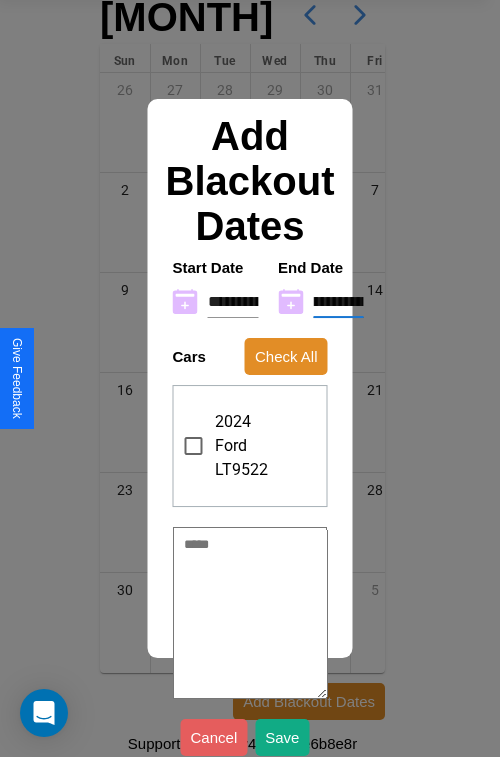 type on "*" 